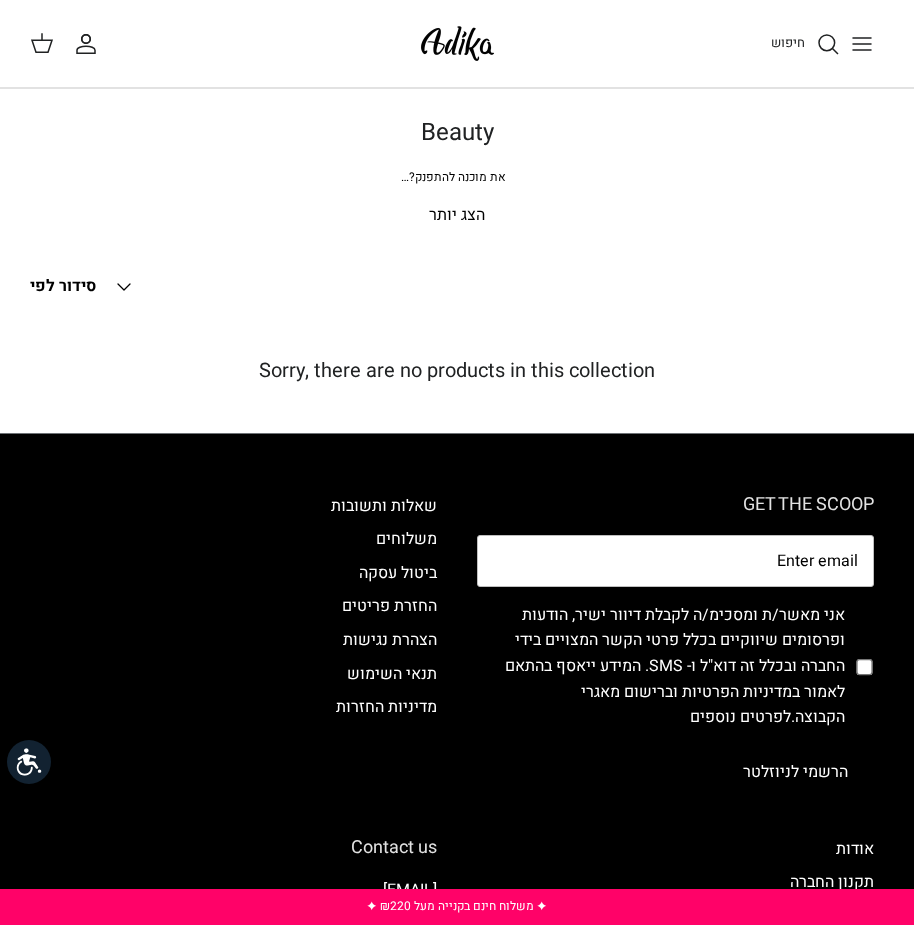 scroll, scrollTop: 0, scrollLeft: 0, axis: both 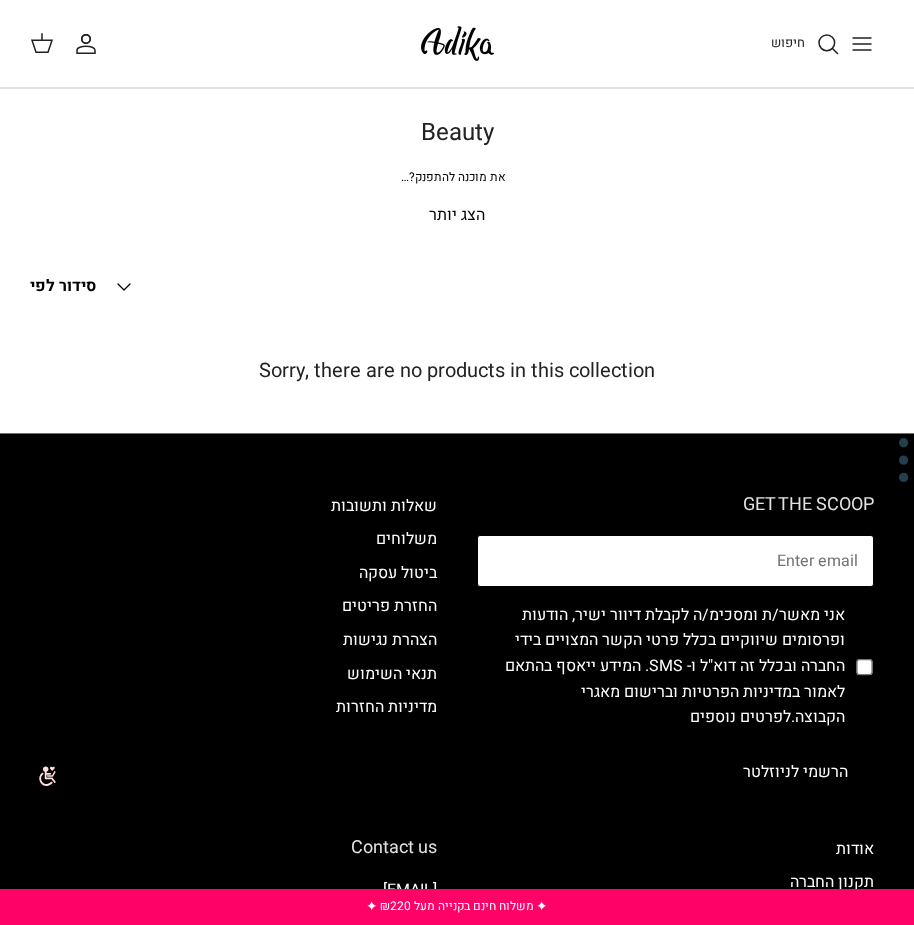 click at bounding box center [675, 561] 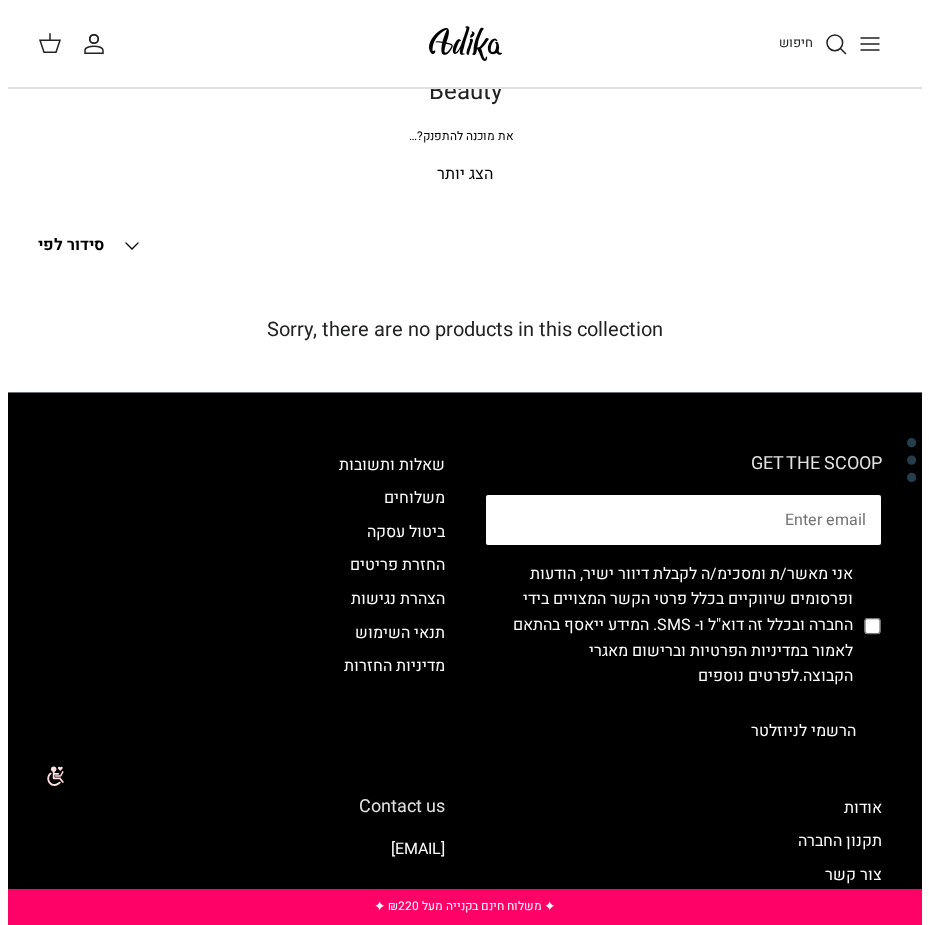 scroll, scrollTop: 0, scrollLeft: 0, axis: both 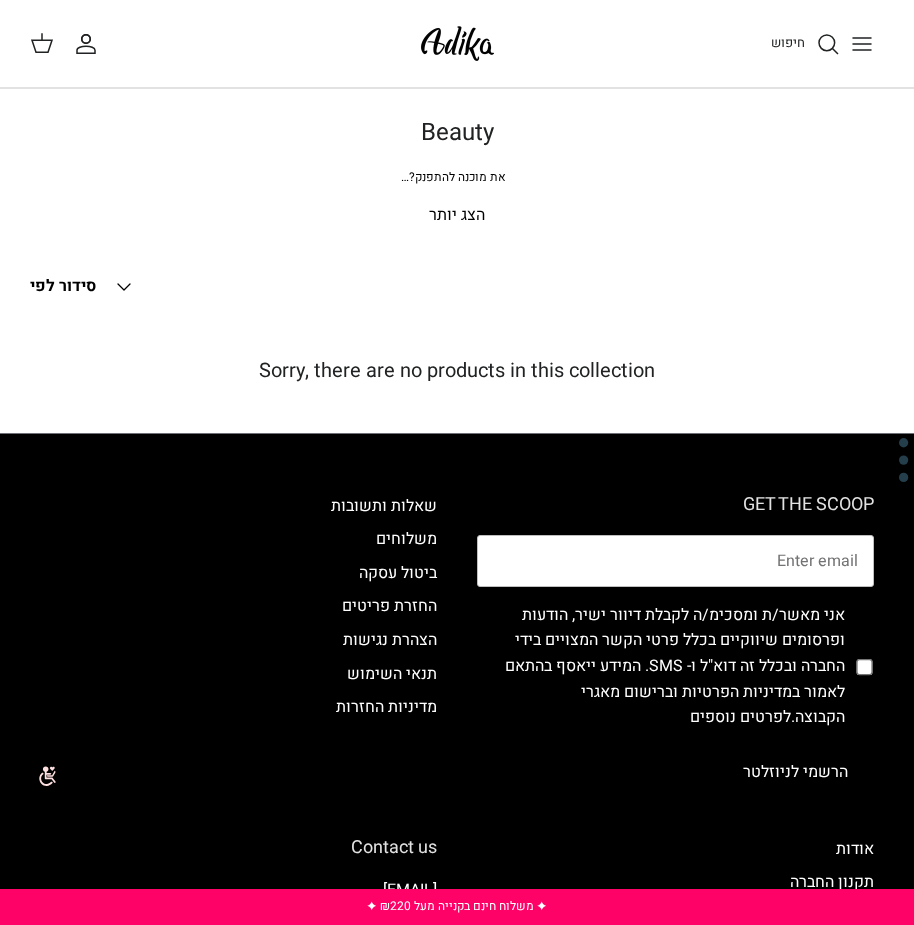 click at bounding box center (828, 44) 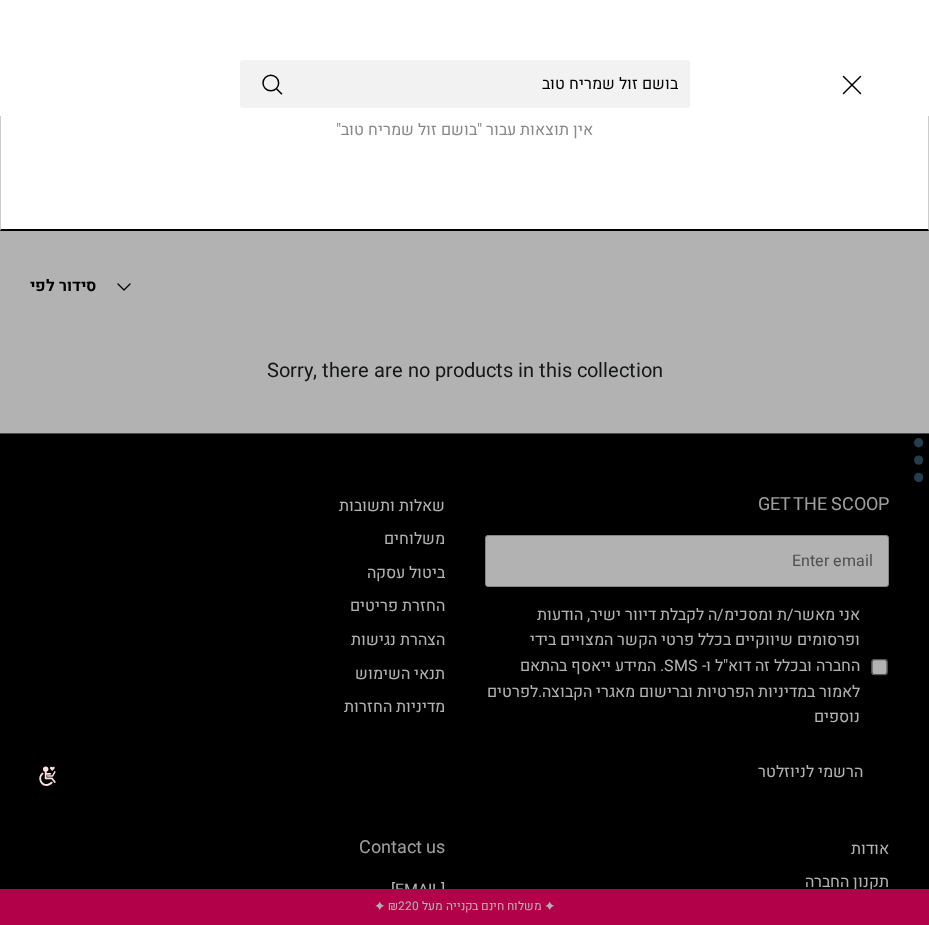 type on "בושם זול שמריח טוב" 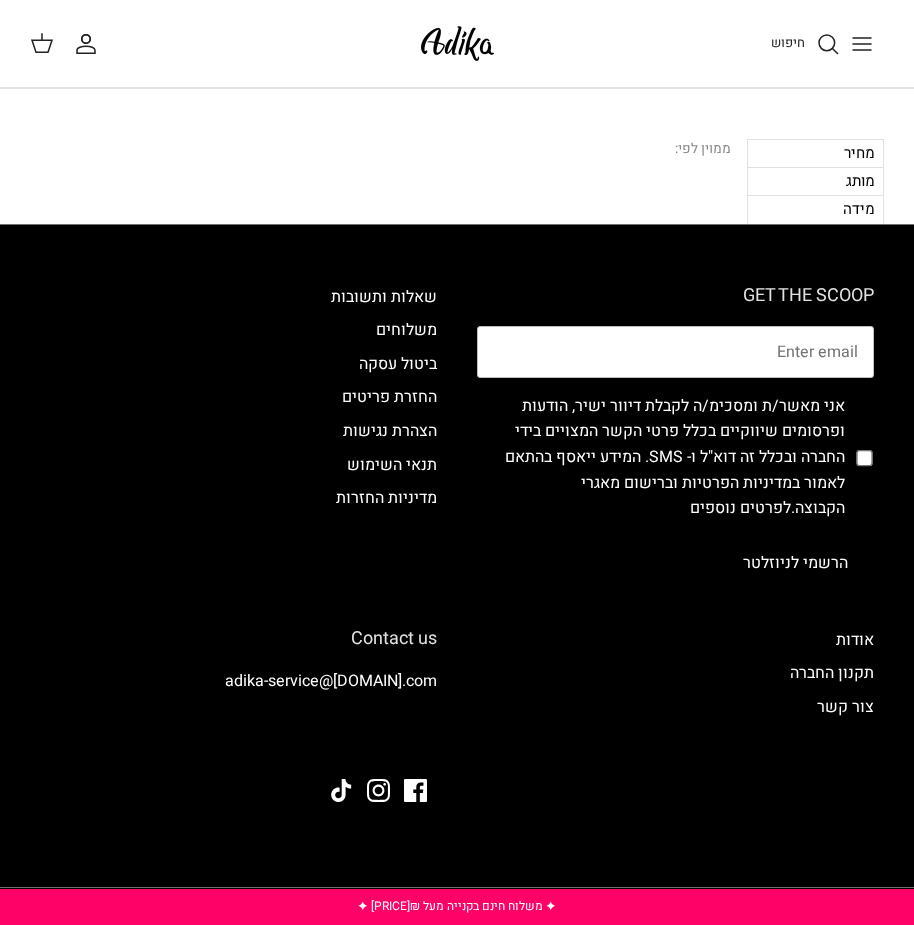 scroll, scrollTop: 0, scrollLeft: 0, axis: both 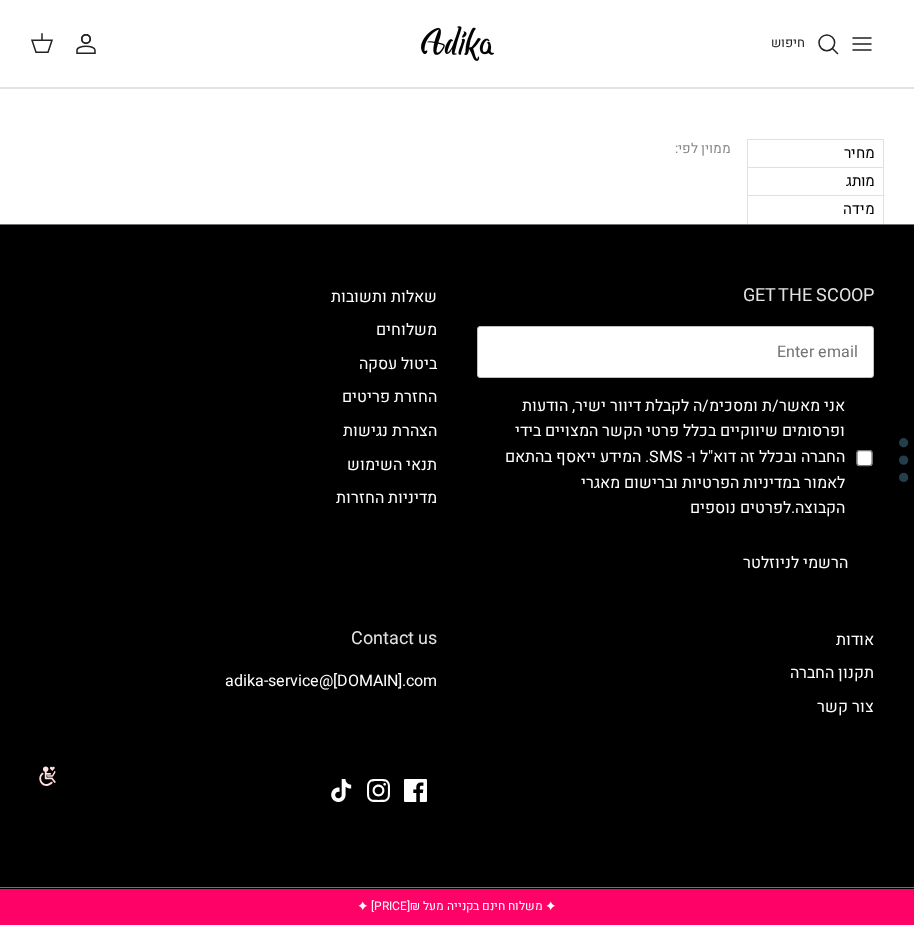 click on "מחיר" at bounding box center [815, 153] 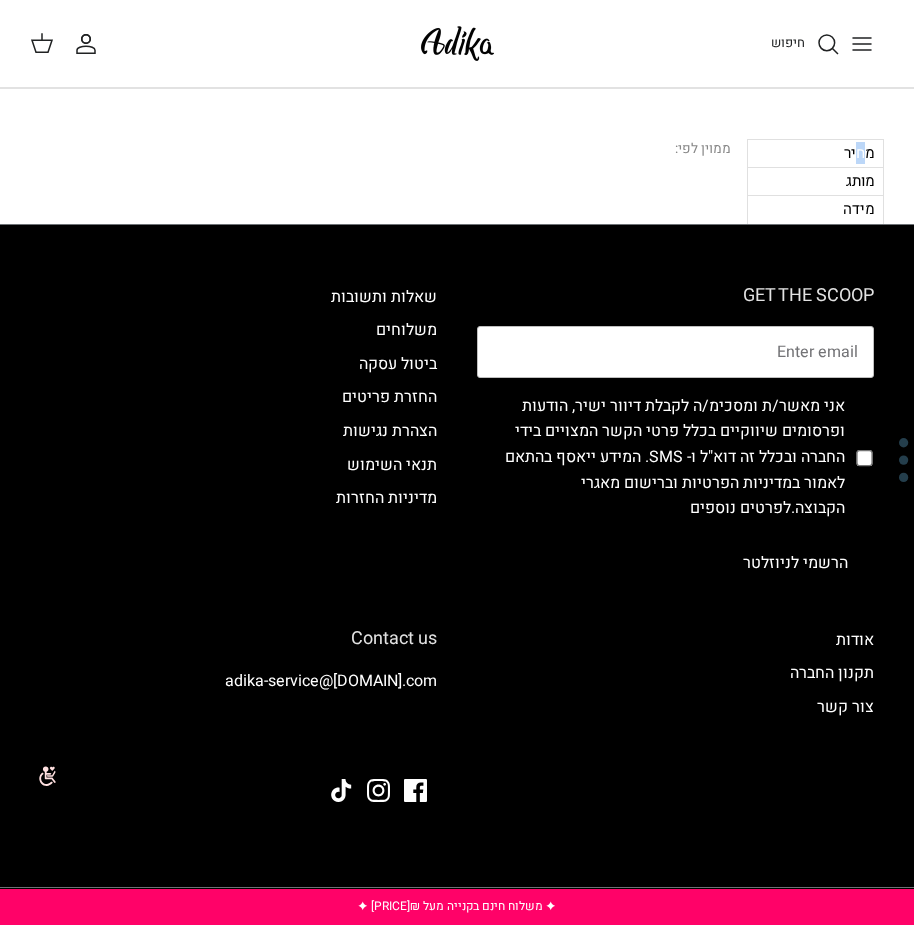click on "מחיר" at bounding box center (815, 153) 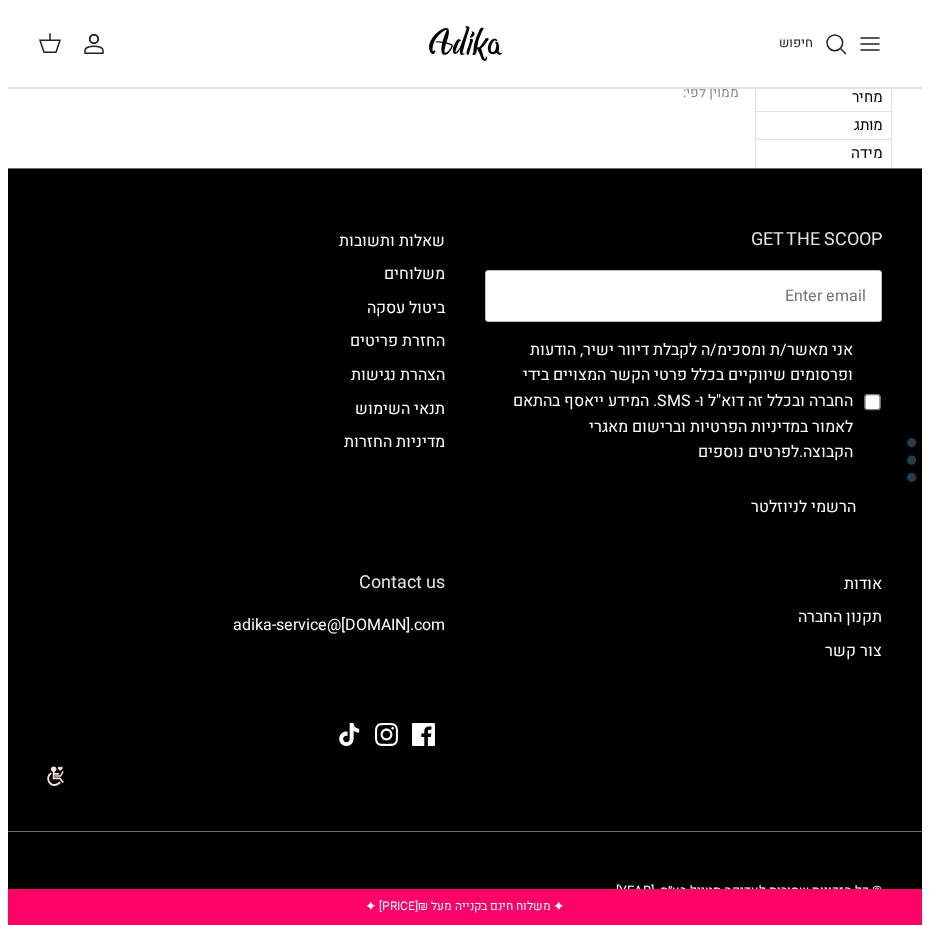 scroll, scrollTop: 0, scrollLeft: 0, axis: both 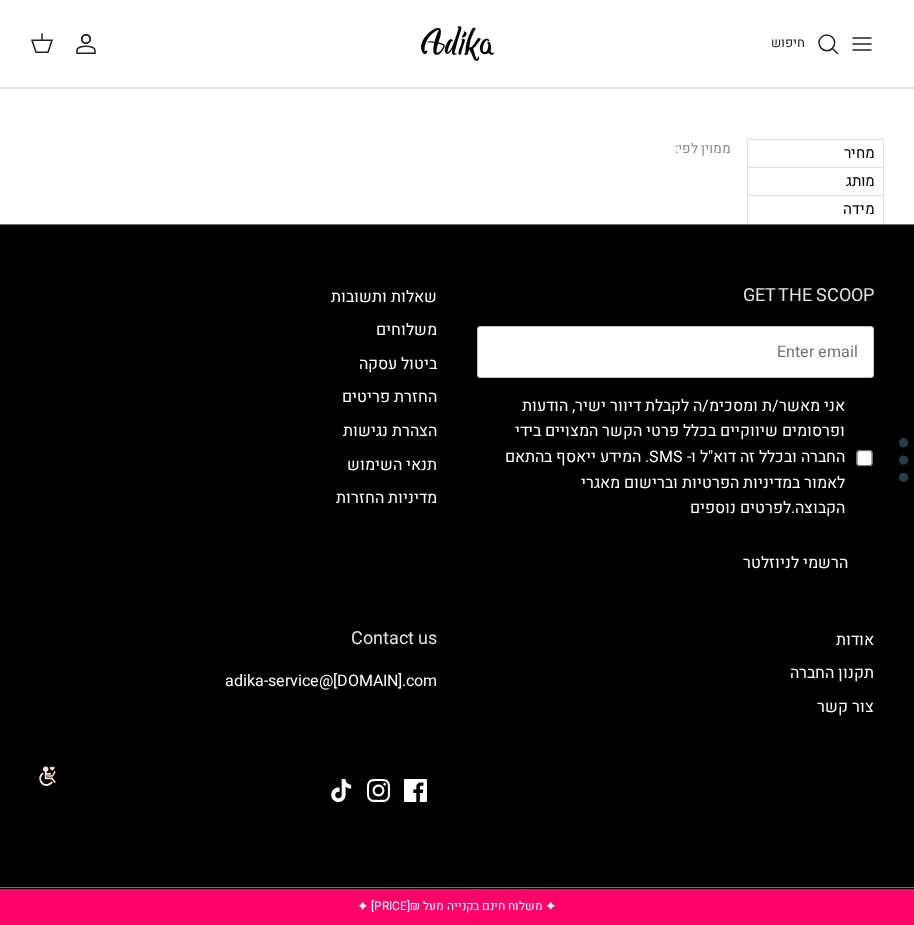drag, startPoint x: 815, startPoint y: 148, endPoint x: 849, endPoint y: 181, distance: 47.38143 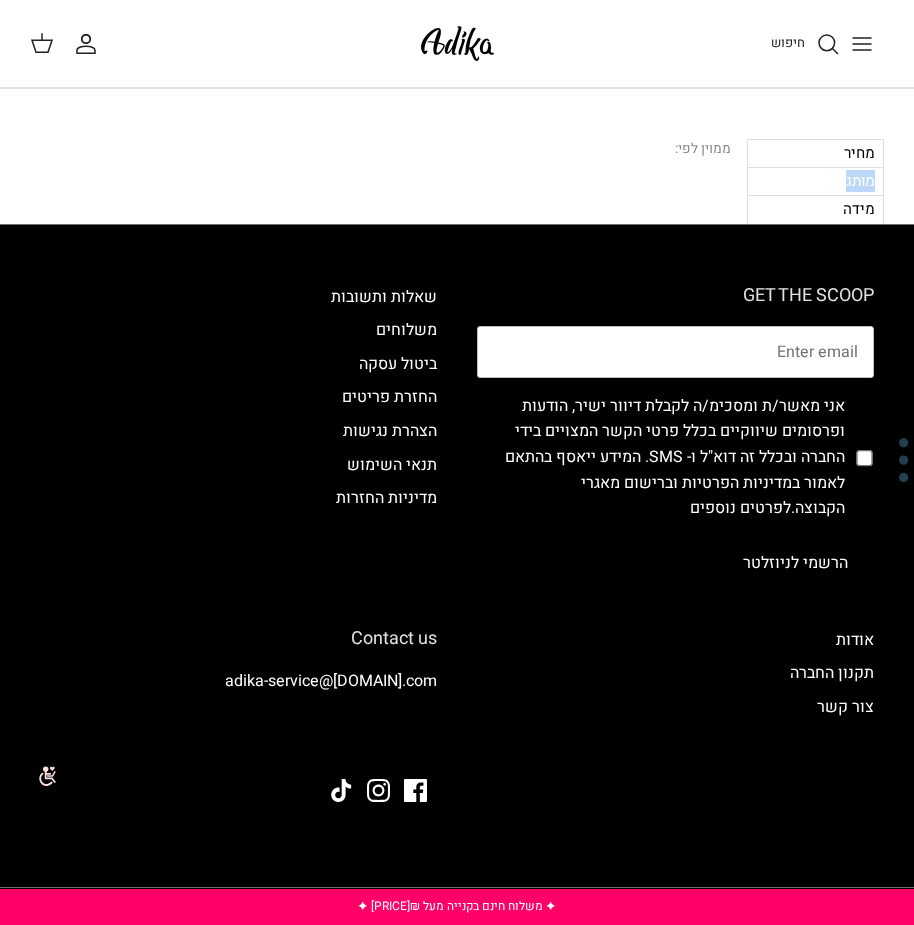 click on "מותג" at bounding box center [815, 181] 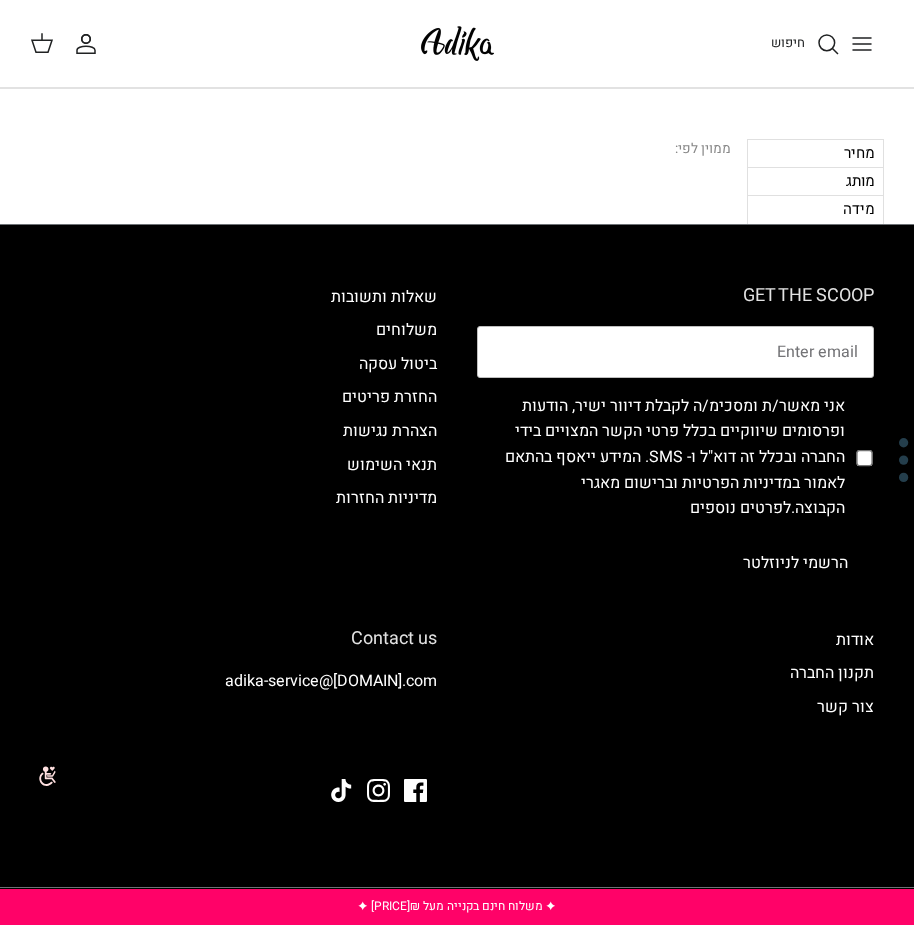 click on "מחיר" at bounding box center [815, 153] 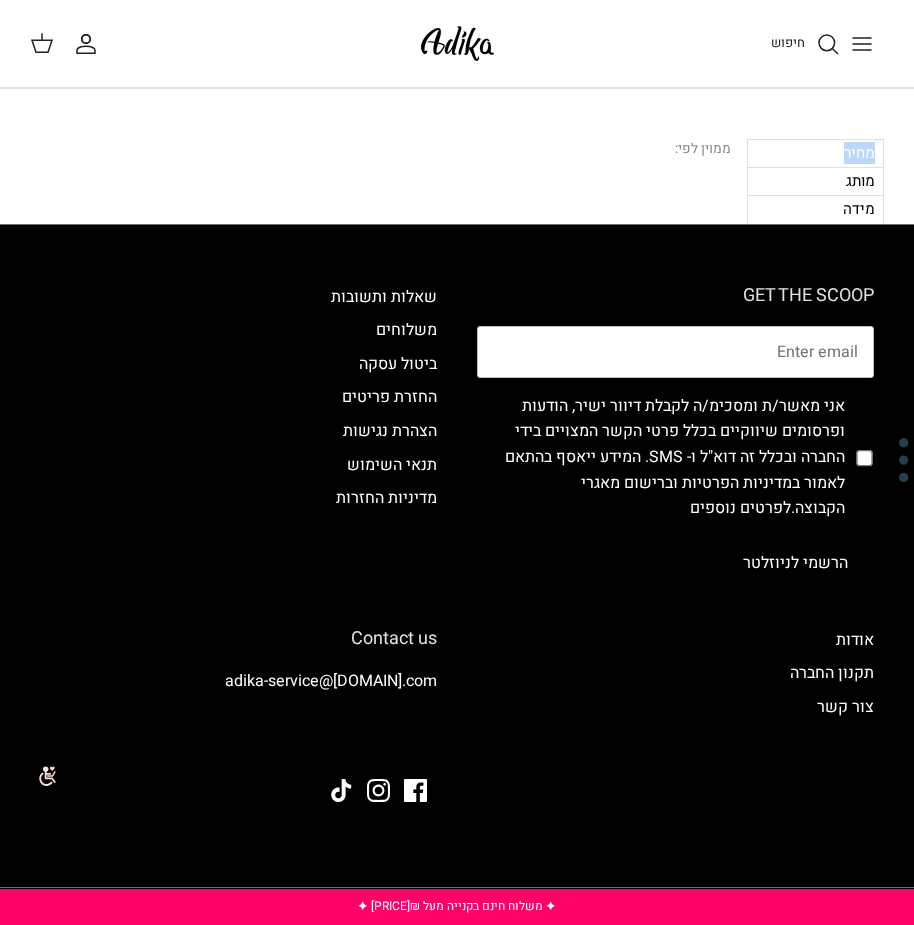 click on "מחיר" at bounding box center [815, 153] 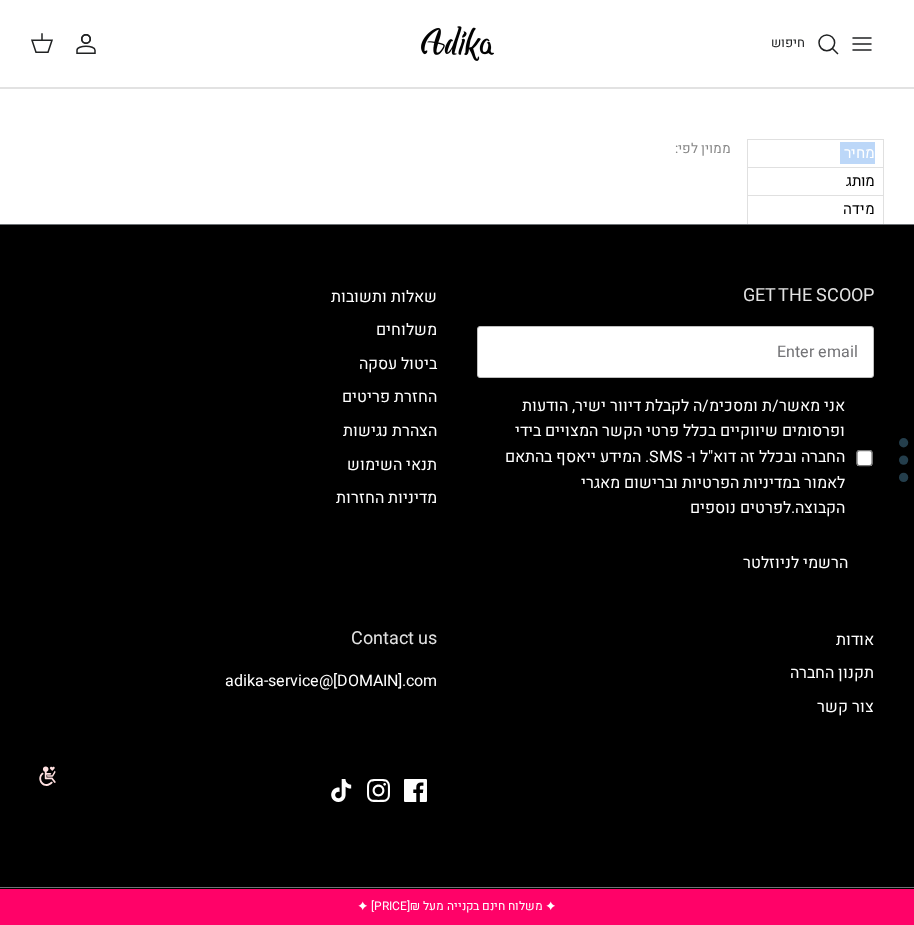 click on "מחיר" at bounding box center [815, 153] 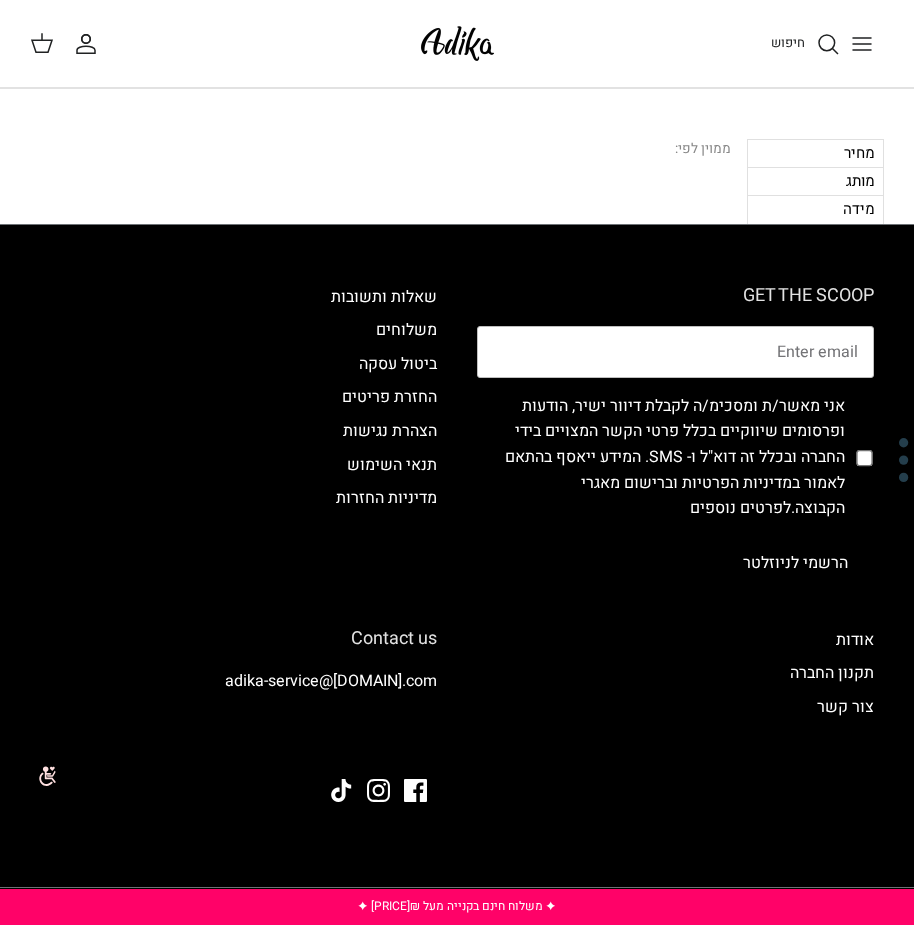 click on "חיפוש" at bounding box center (702, 44) 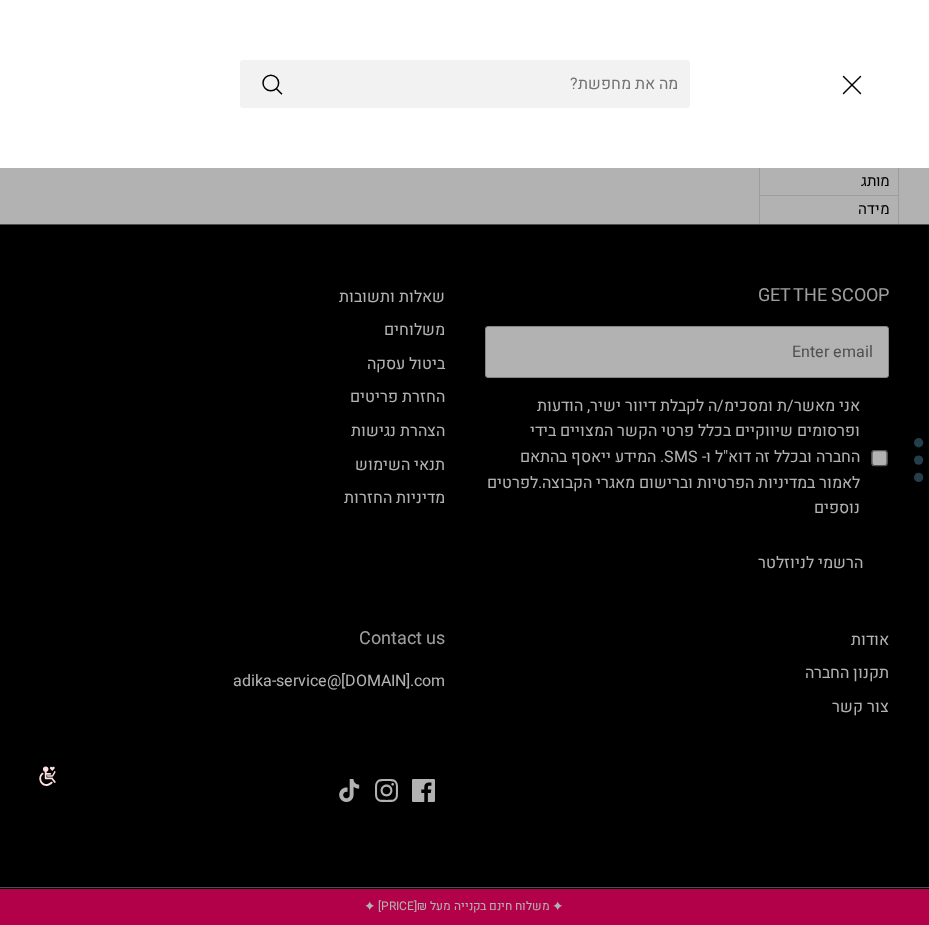 click at bounding box center [464, 84] 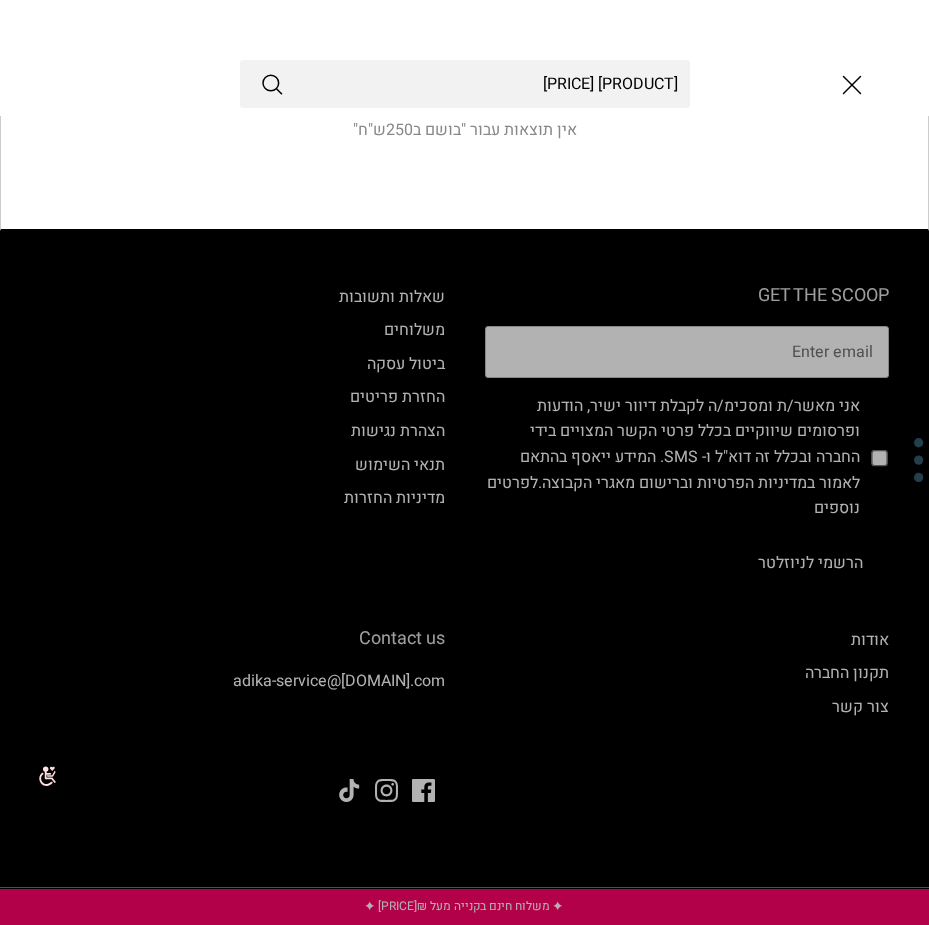 type on "[PRODUCT] [PRICE]" 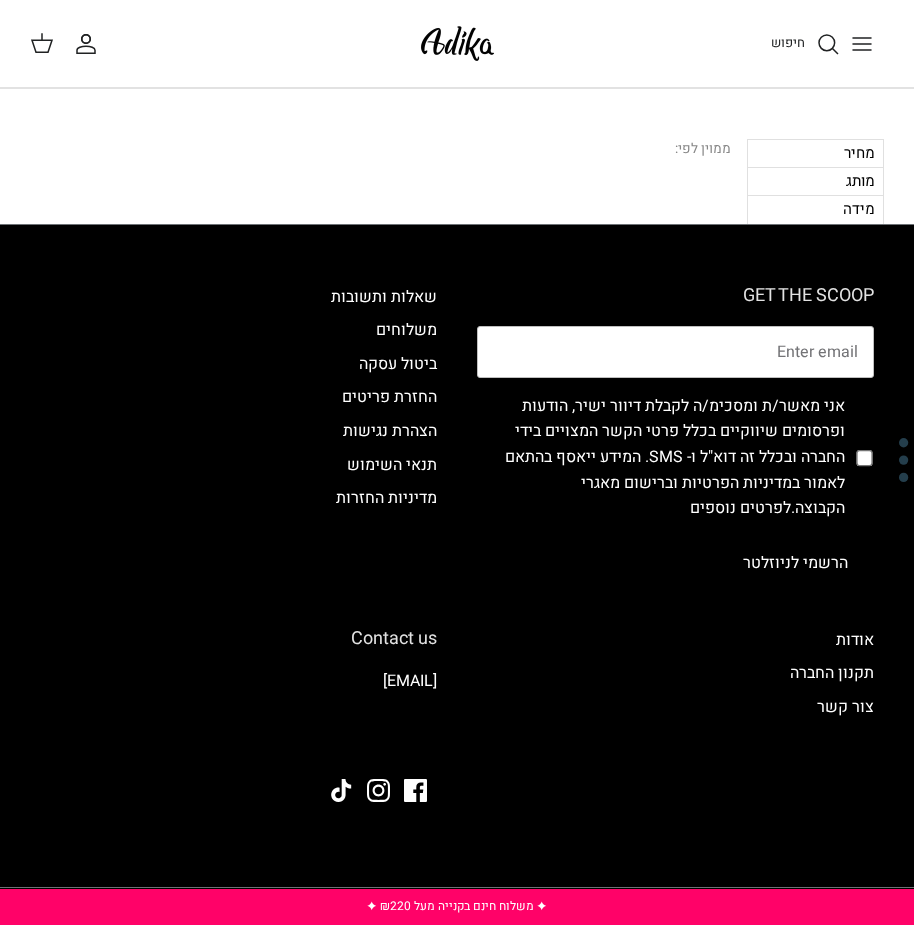 scroll, scrollTop: 0, scrollLeft: 0, axis: both 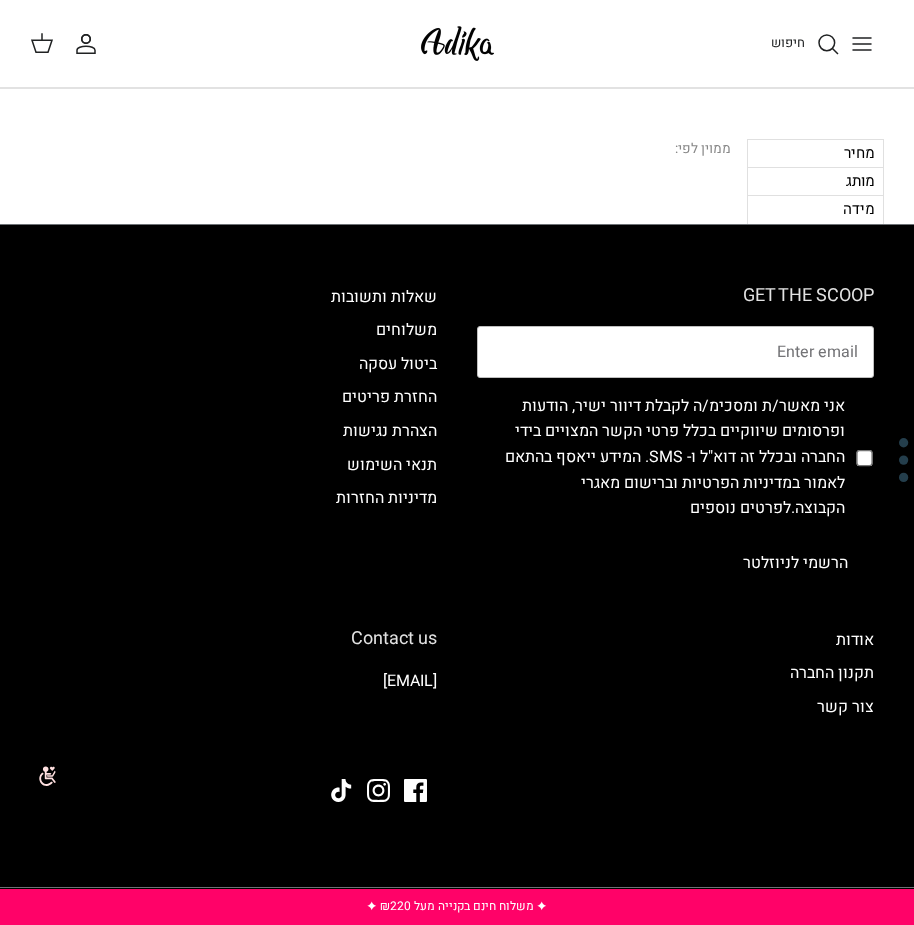 click on "מחיר" at bounding box center (815, 153) 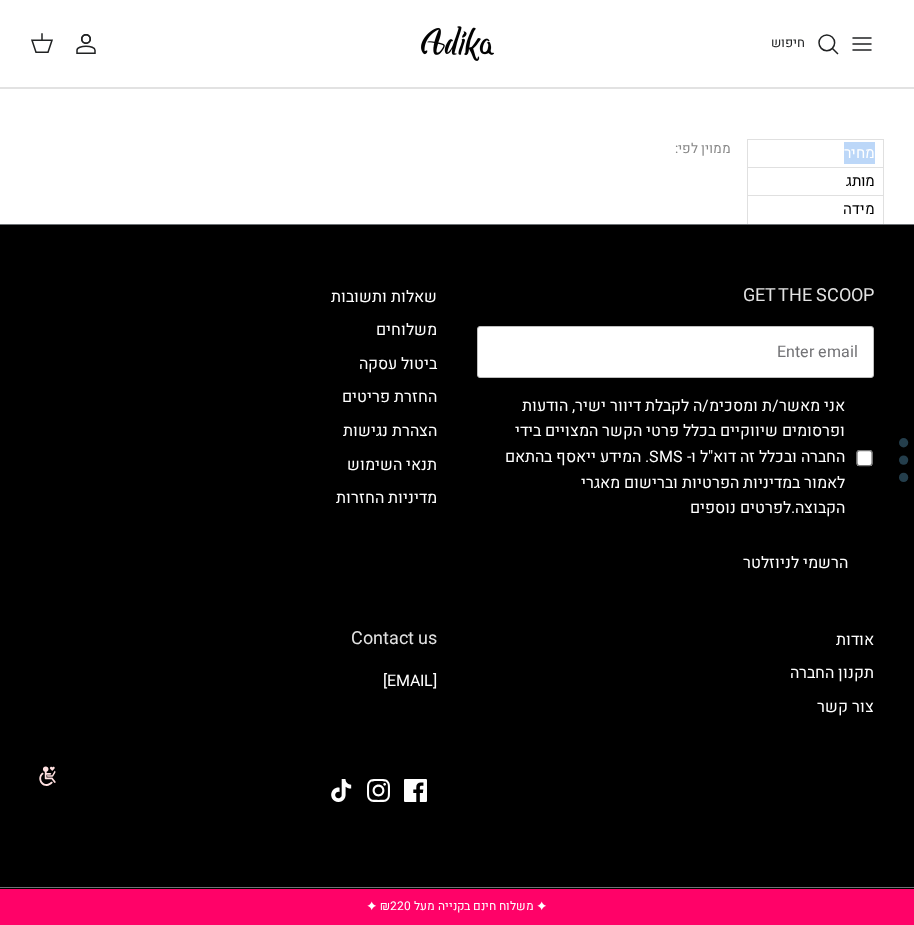 click on "מחיר" at bounding box center [815, 153] 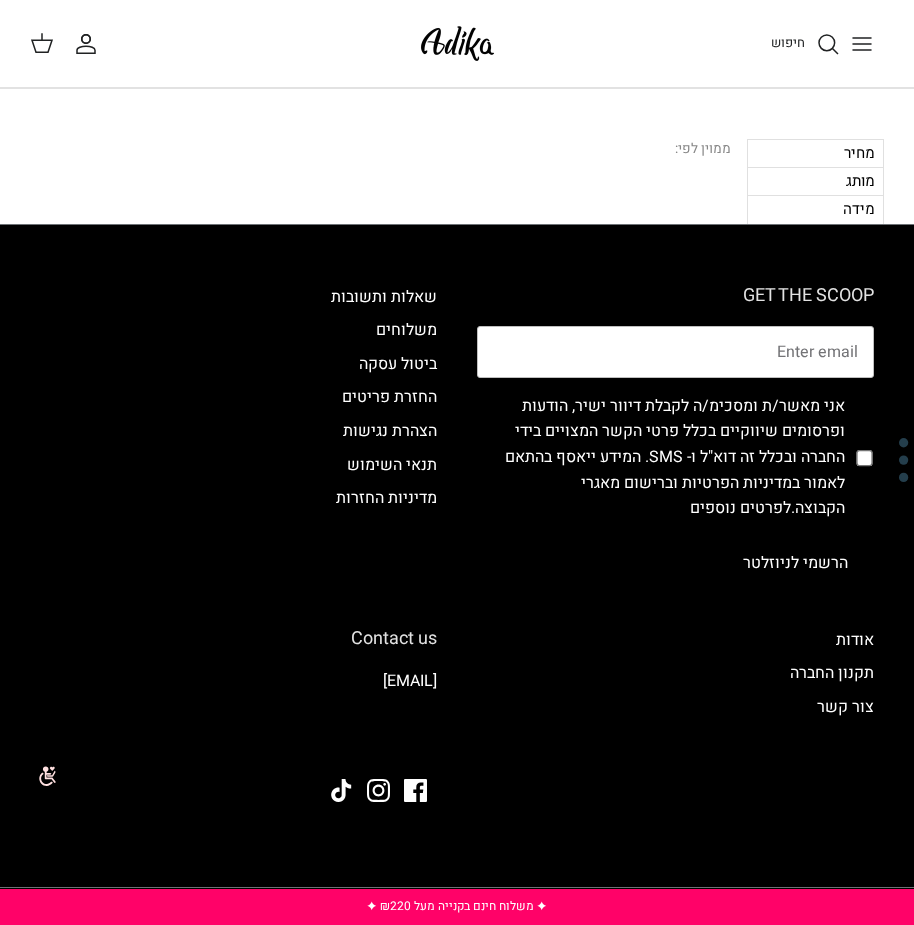 click on "מחיר" at bounding box center [815, 153] 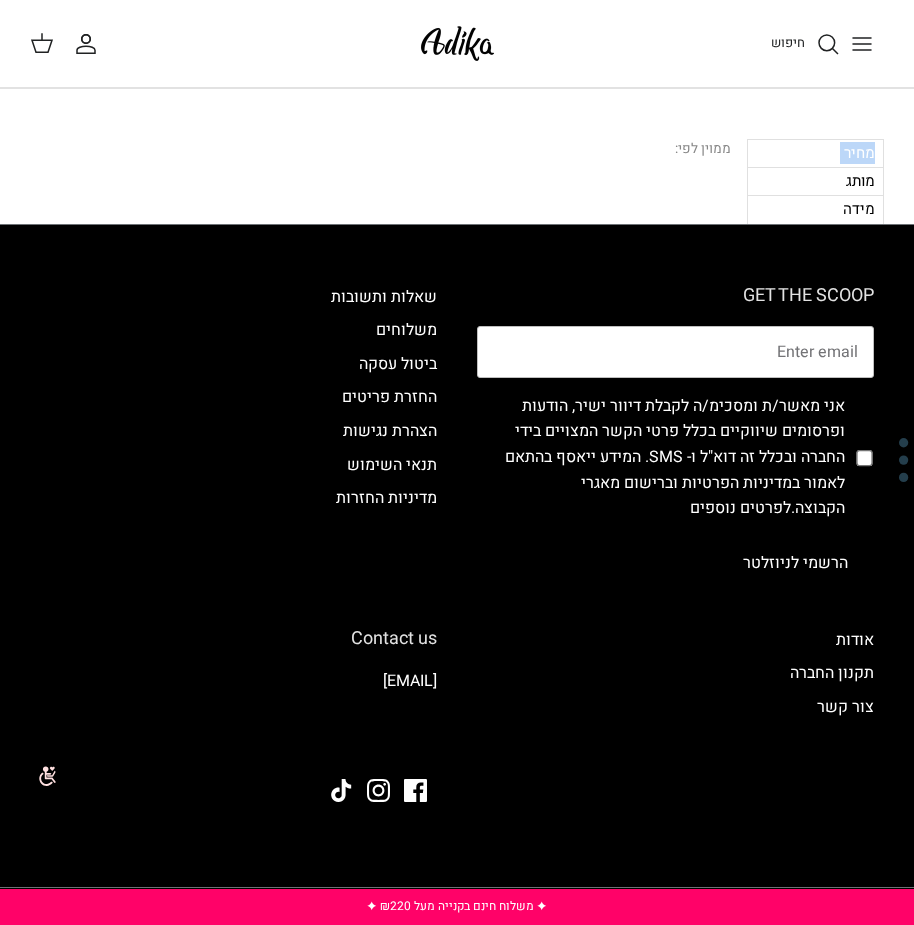 click on "מחיר" at bounding box center [815, 153] 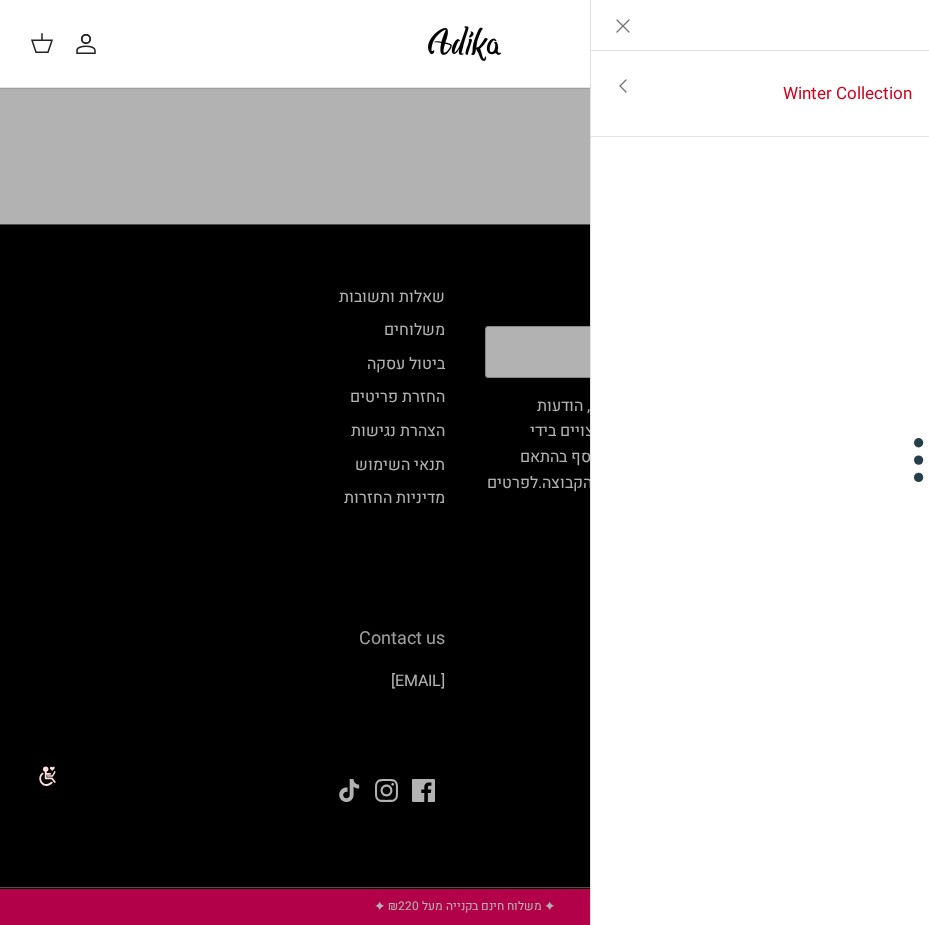 click at bounding box center [623, 26] 